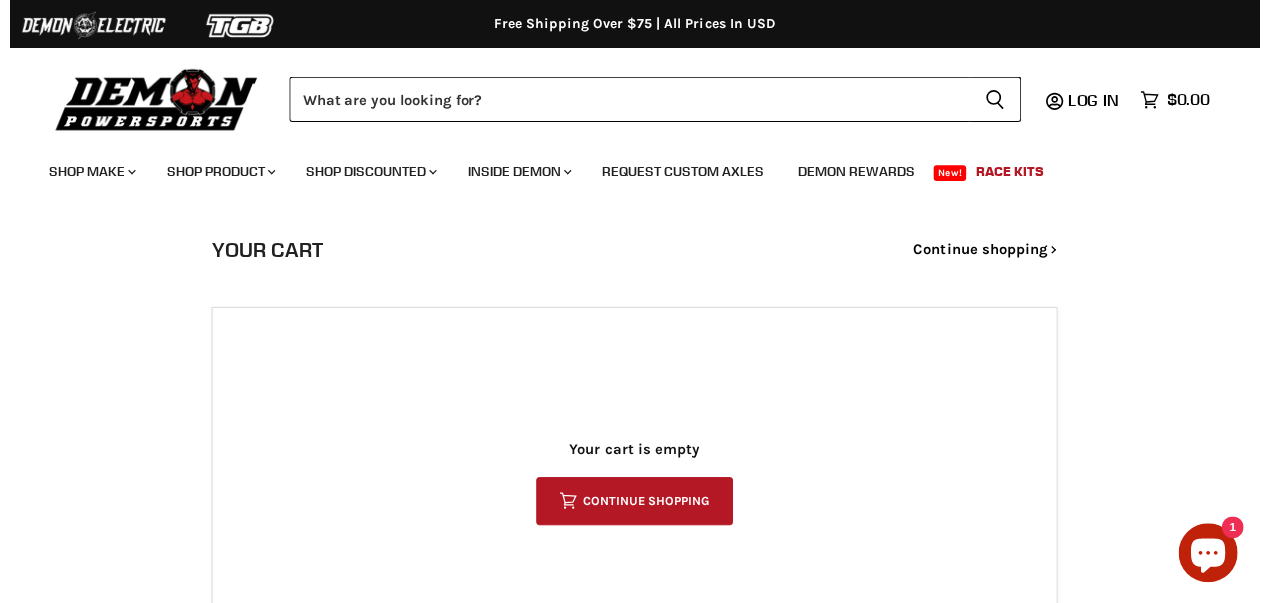 scroll, scrollTop: 0, scrollLeft: 0, axis: both 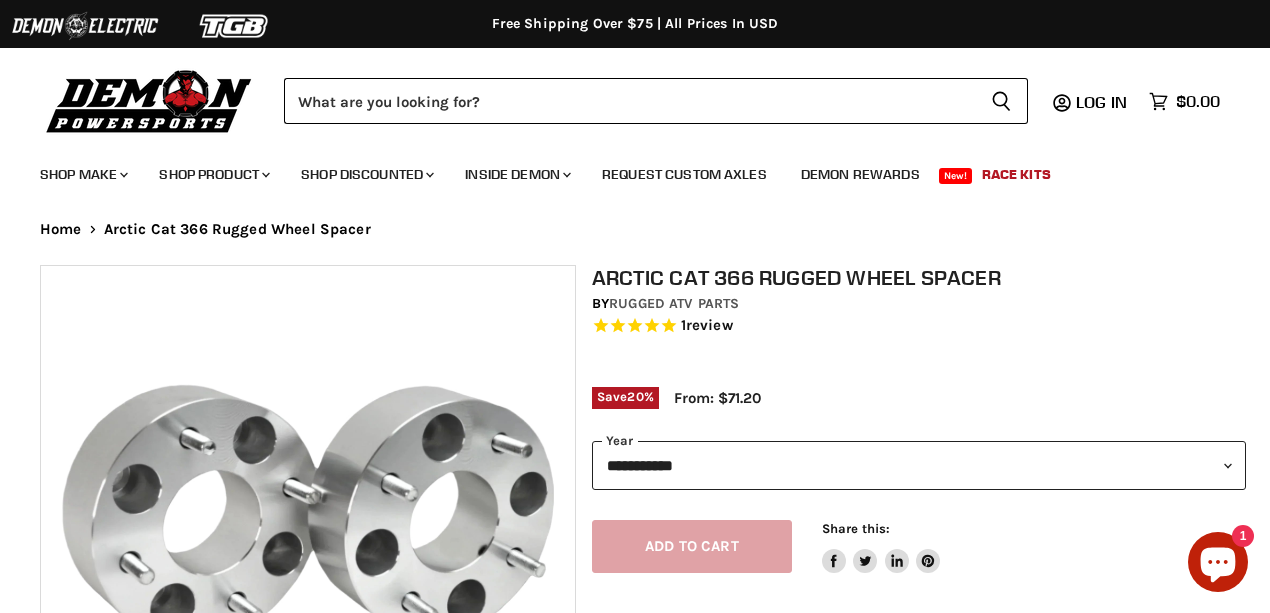 select on "******" 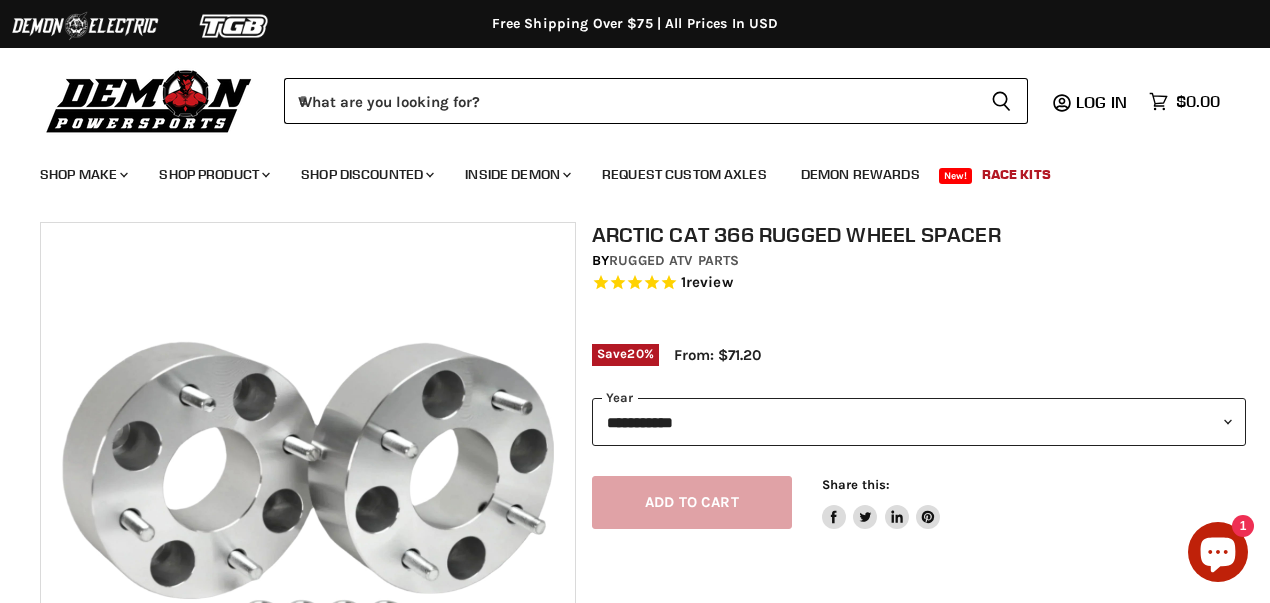 scroll, scrollTop: 66, scrollLeft: 0, axis: vertical 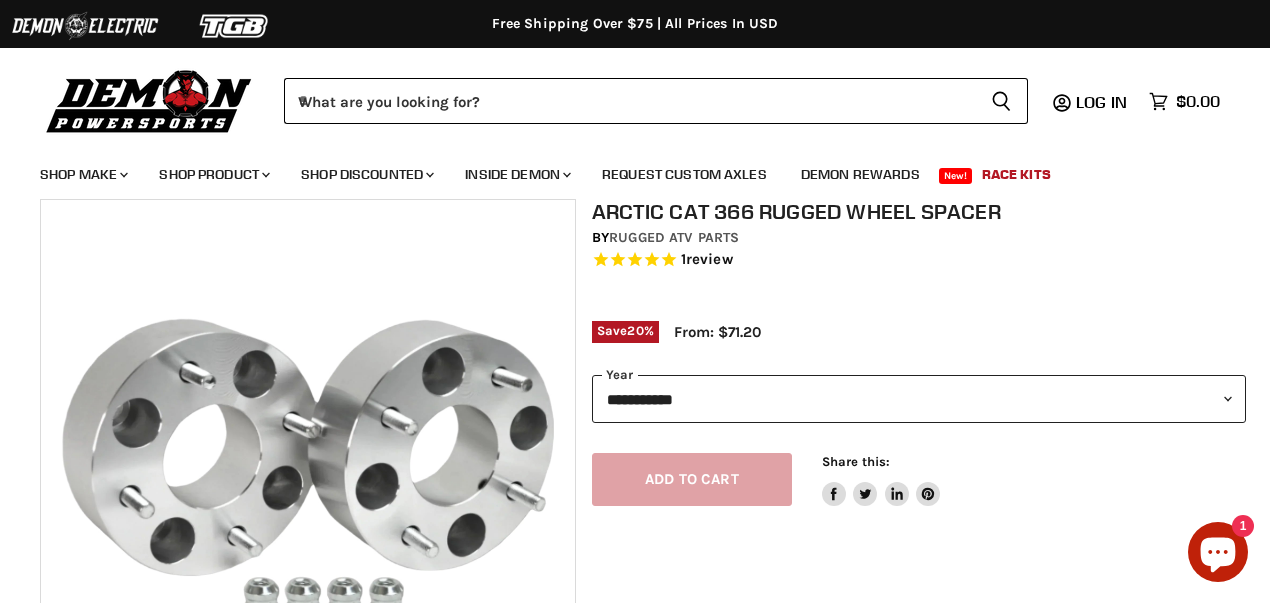 drag, startPoint x: 450, startPoint y: 359, endPoint x: 844, endPoint y: 296, distance: 399.005 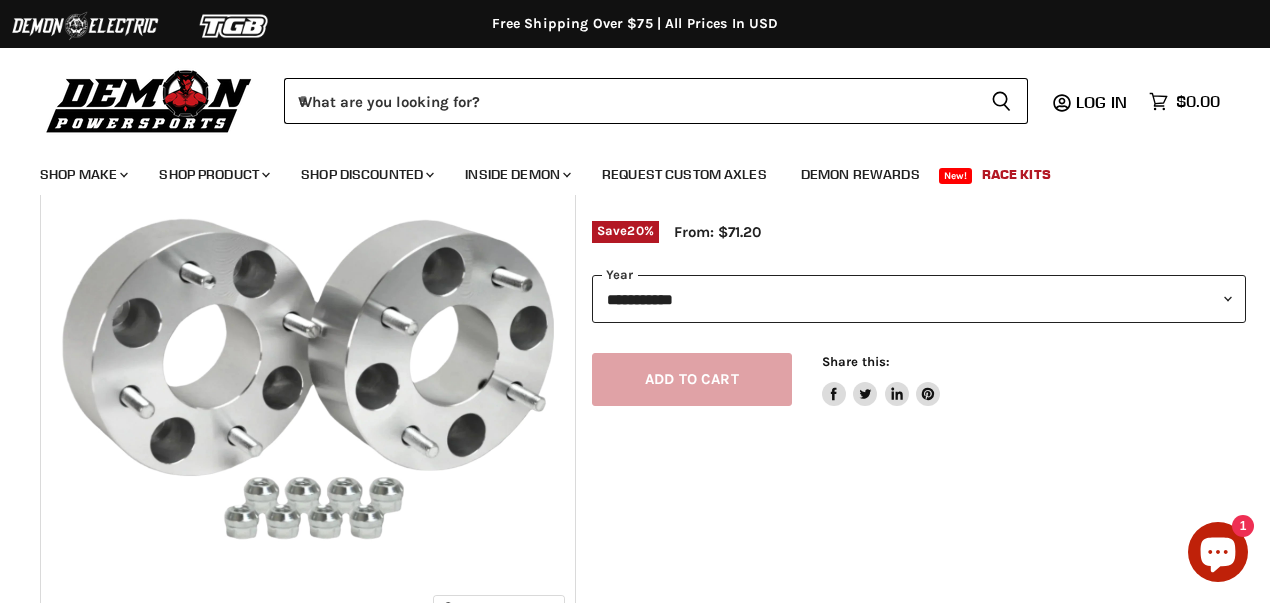 scroll, scrollTop: 200, scrollLeft: 0, axis: vertical 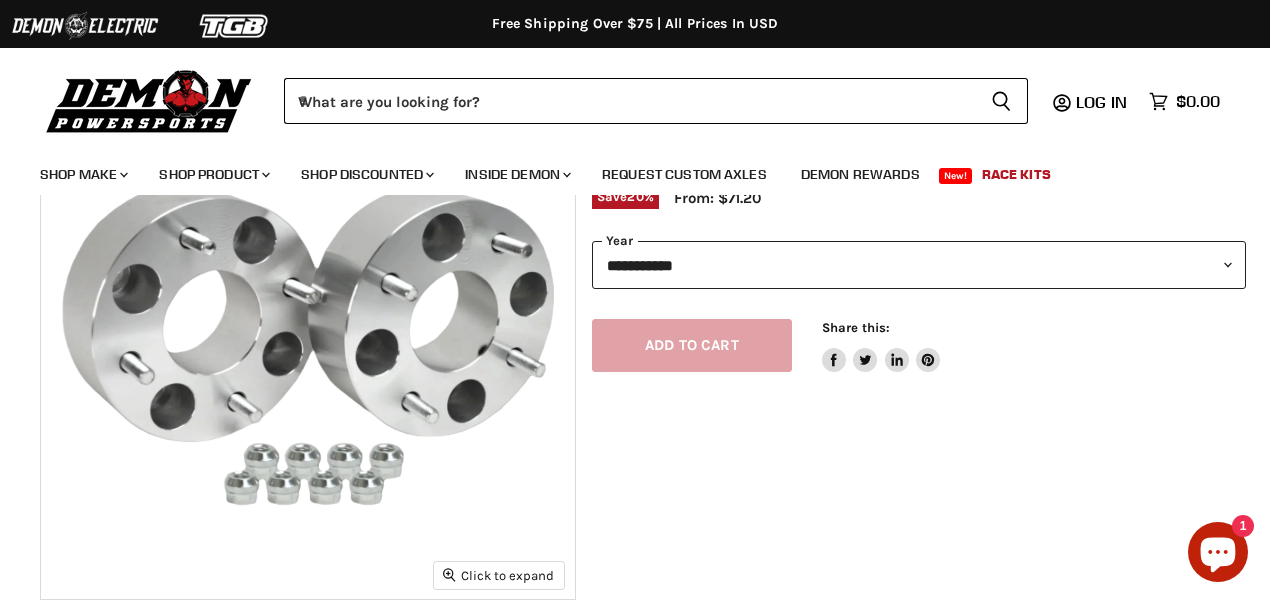 click on "**********" at bounding box center [919, 265] 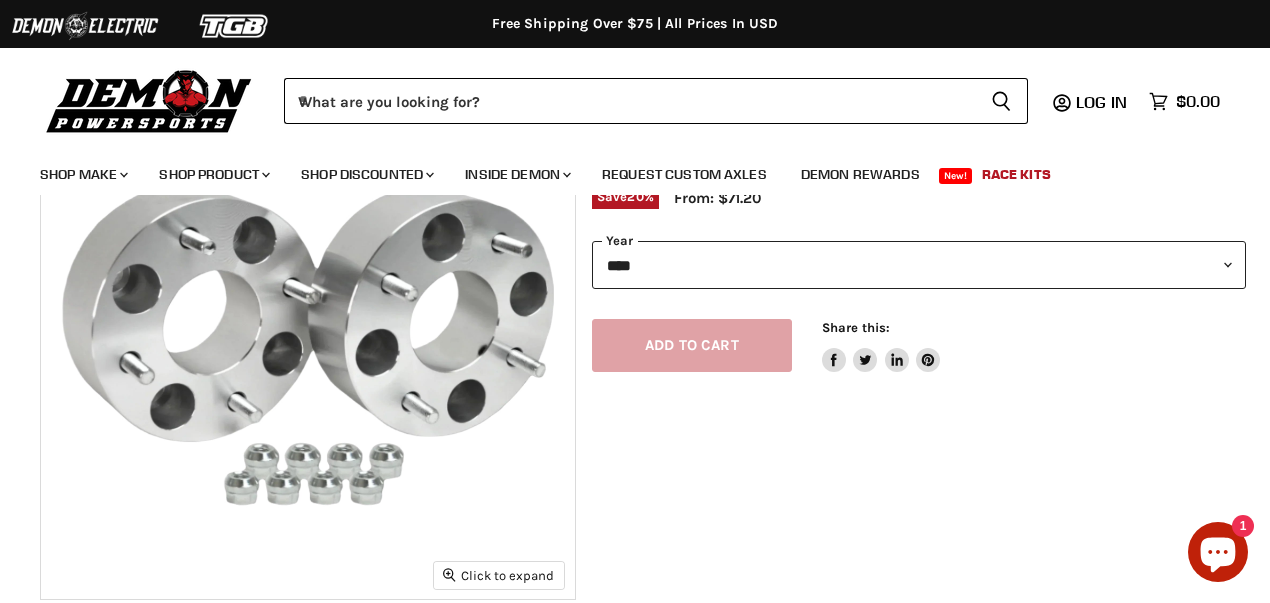 click on "**********" at bounding box center (919, 265) 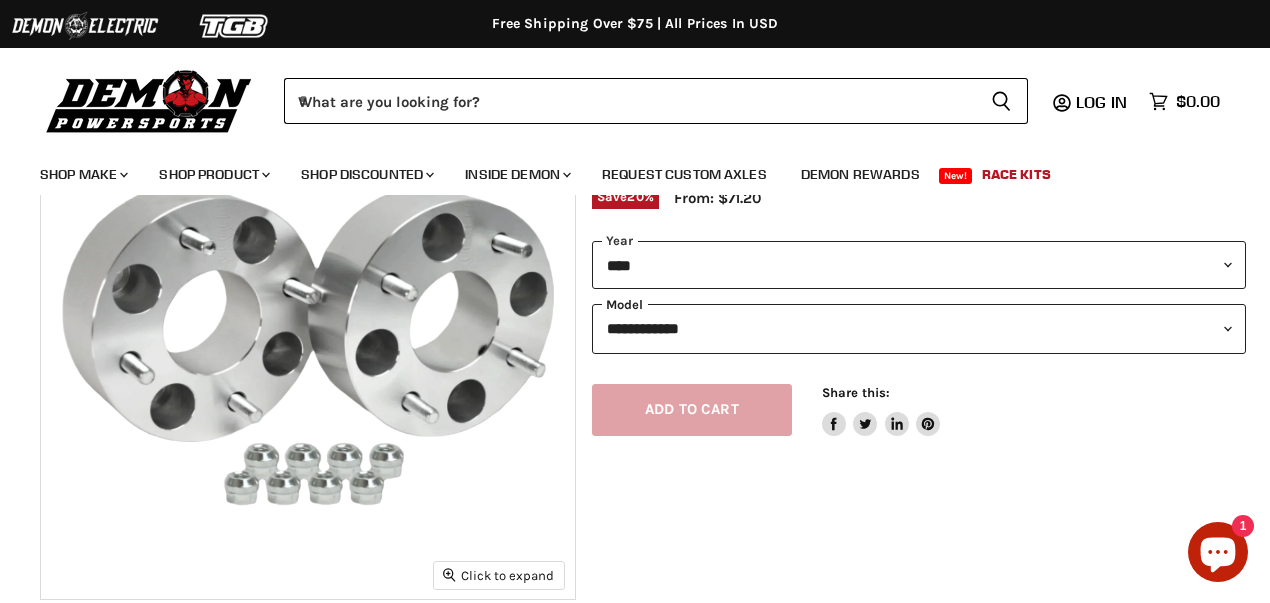 click on "**********" at bounding box center (919, 328) 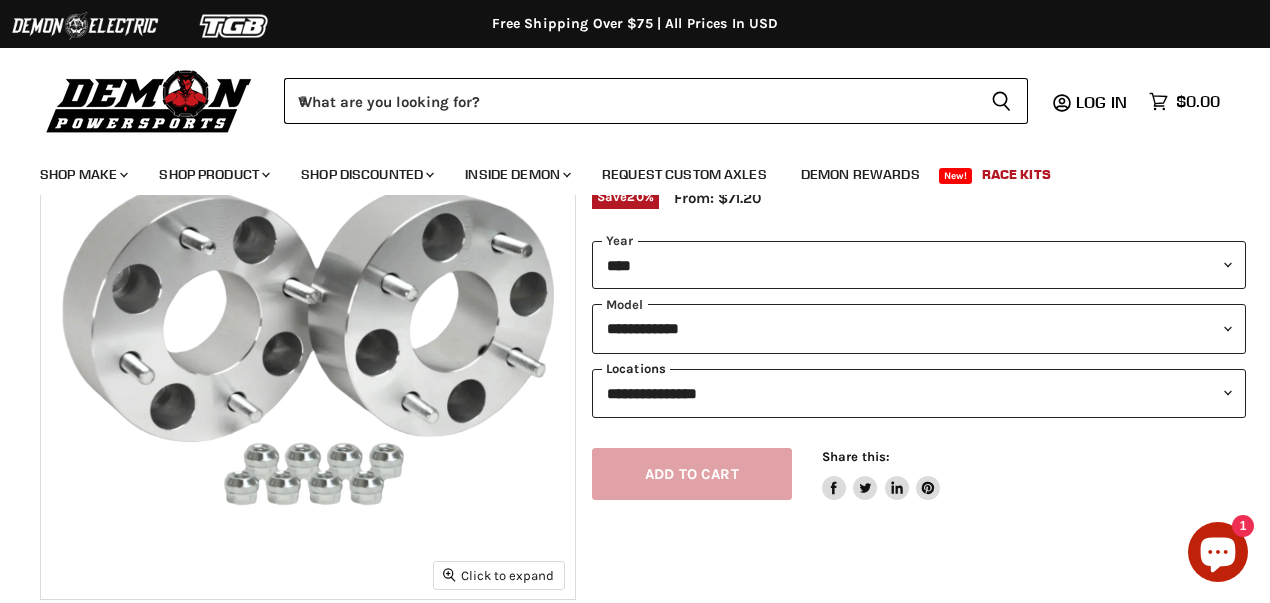 drag, startPoint x: 688, startPoint y: 352, endPoint x: 672, endPoint y: 390, distance: 41.231056 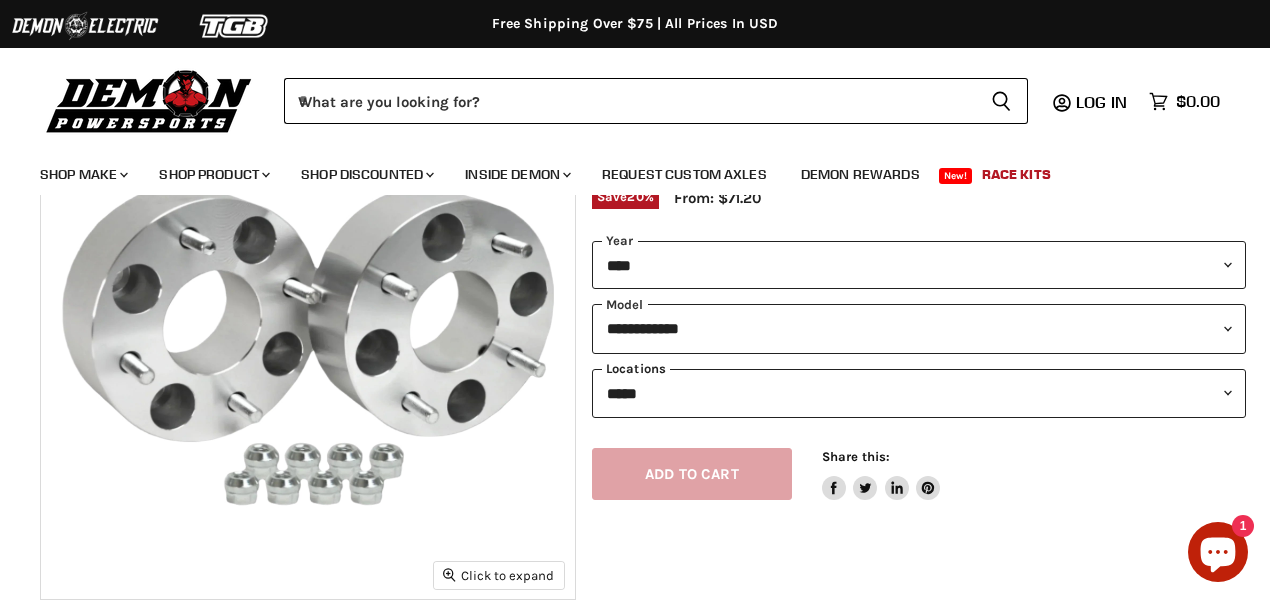 click on "**********" at bounding box center (919, 393) 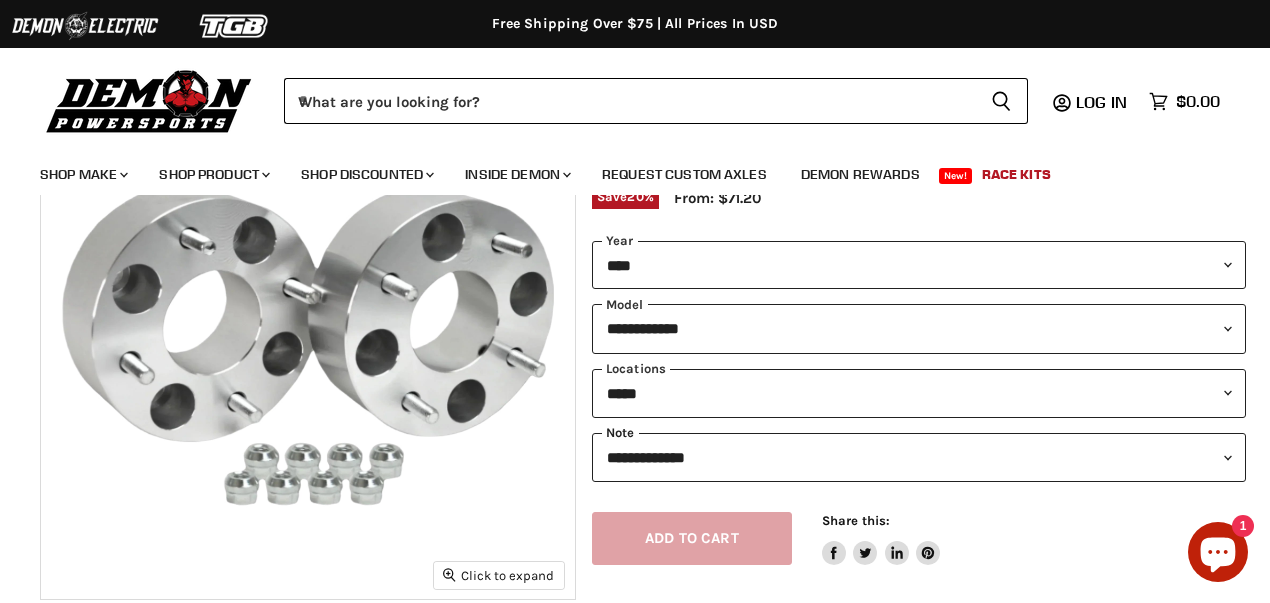 click on "**********" at bounding box center [919, 457] 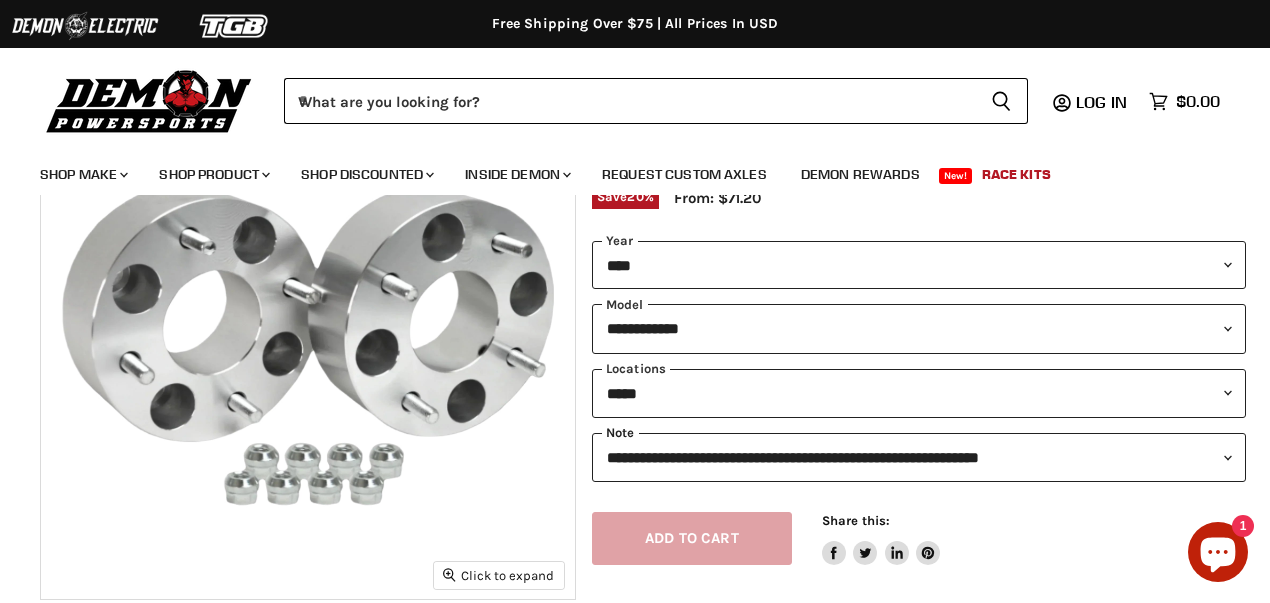 click on "**********" at bounding box center [919, 457] 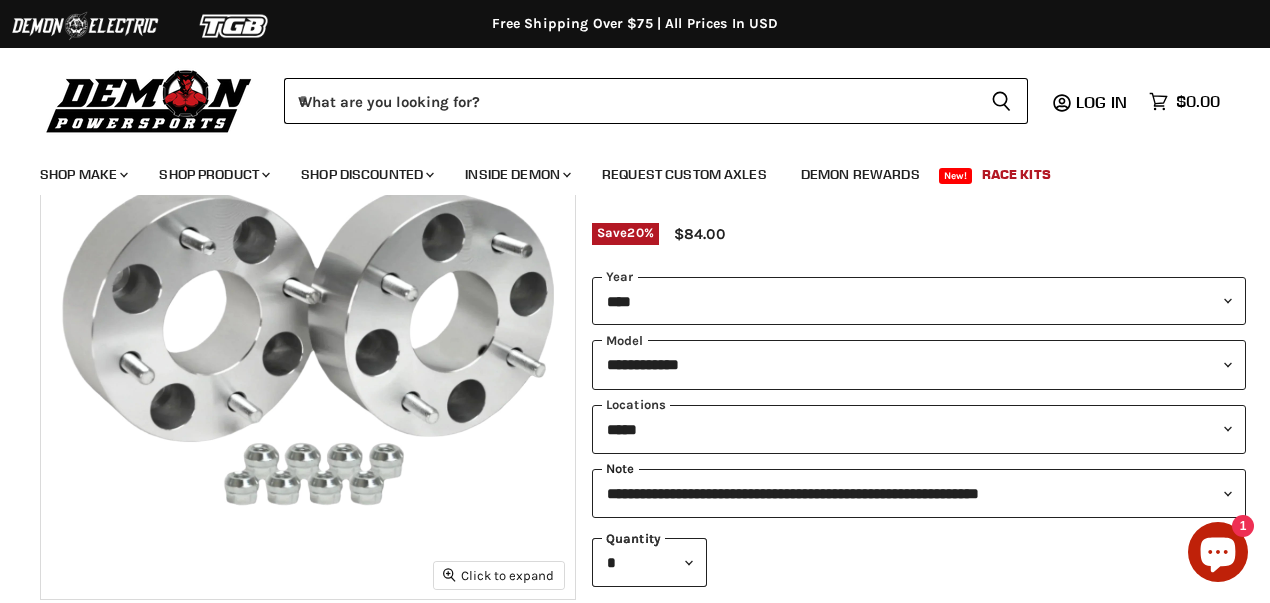 drag, startPoint x: 694, startPoint y: 491, endPoint x: 707, endPoint y: 491, distance: 13 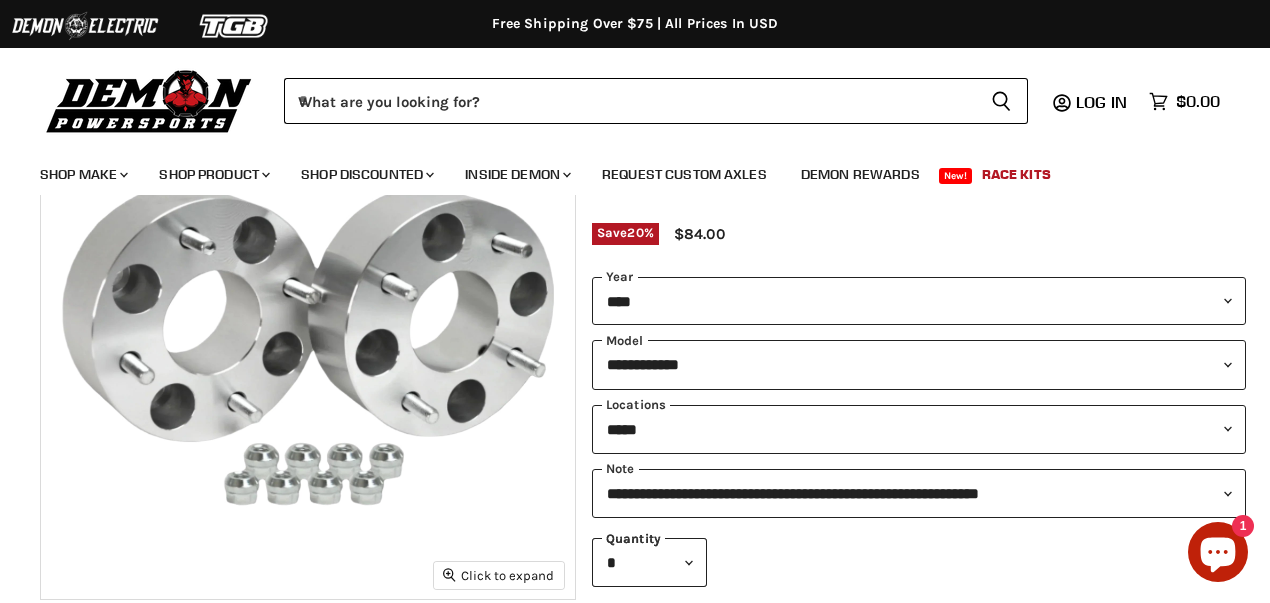 drag, startPoint x: 957, startPoint y: 484, endPoint x: 1106, endPoint y: 534, distance: 157.16551 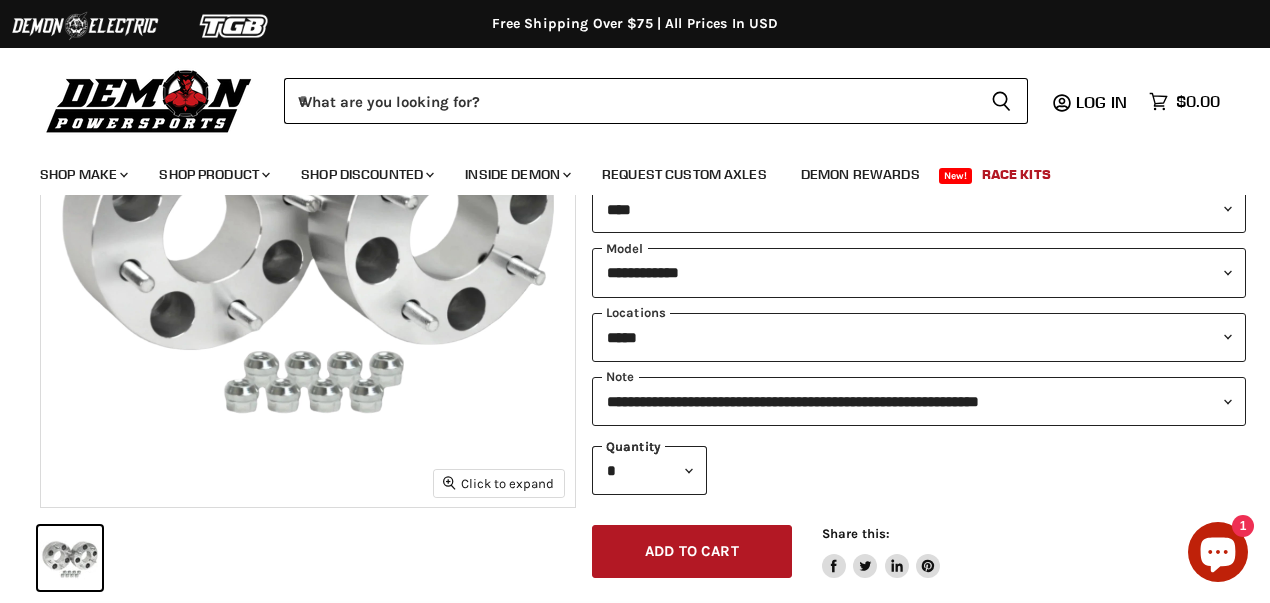 scroll, scrollTop: 333, scrollLeft: 0, axis: vertical 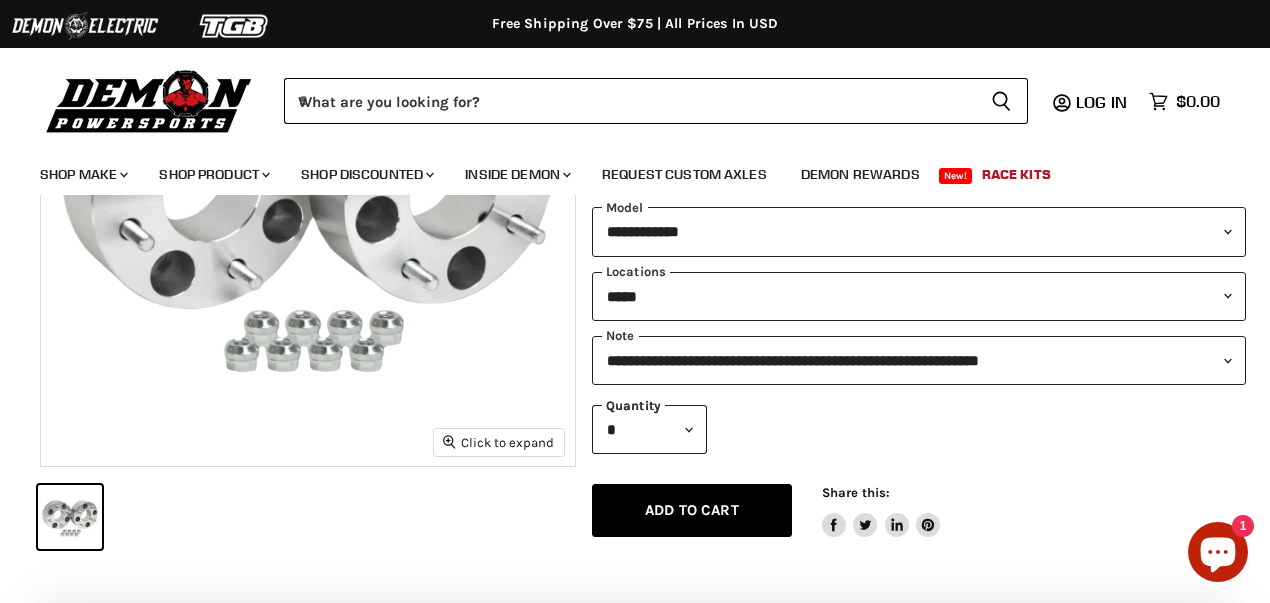 click on "Add to cart
Spinner icon" at bounding box center [692, 510] 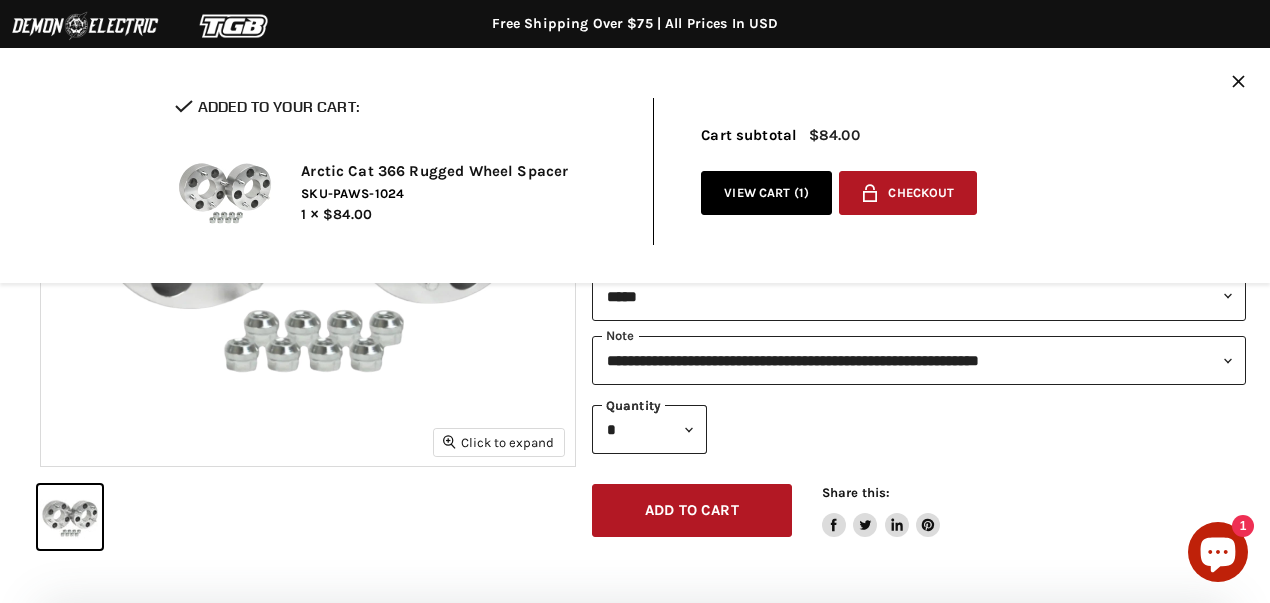 click on "View cart ( 1 )" at bounding box center (766, 193) 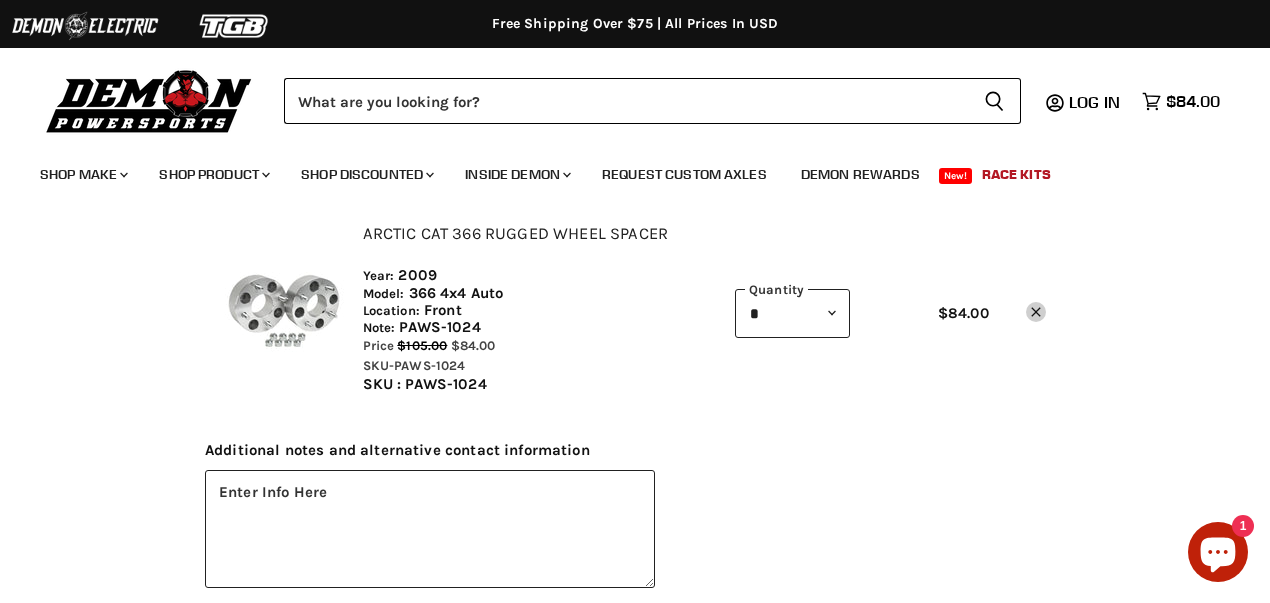 scroll, scrollTop: 133, scrollLeft: 0, axis: vertical 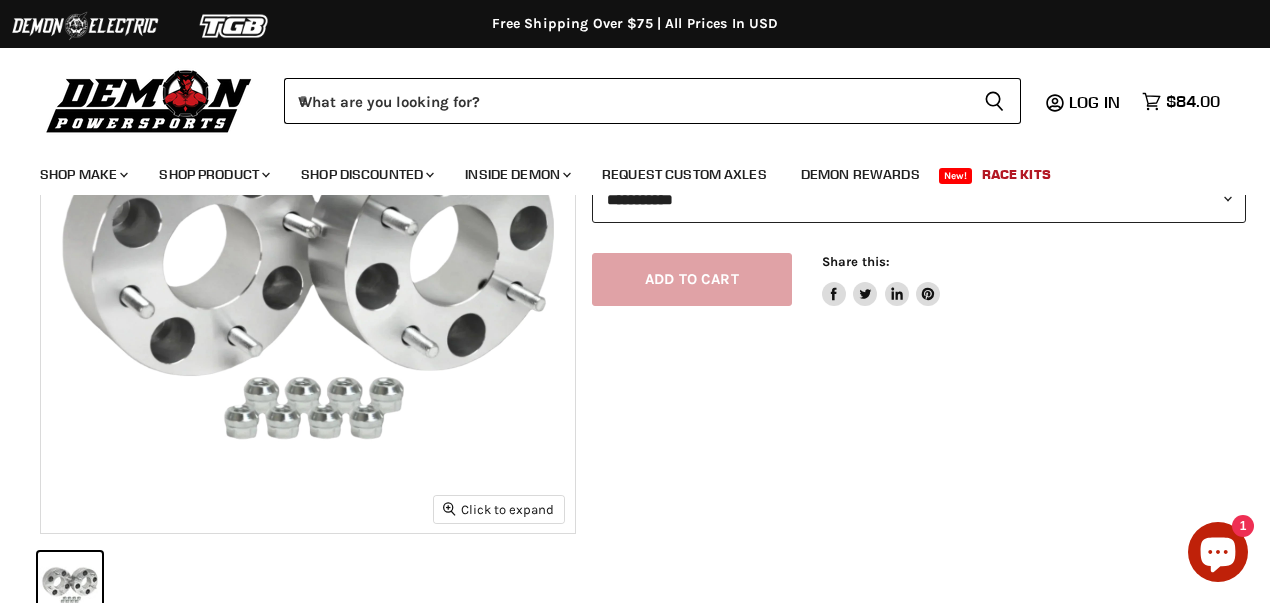 select on "******" 